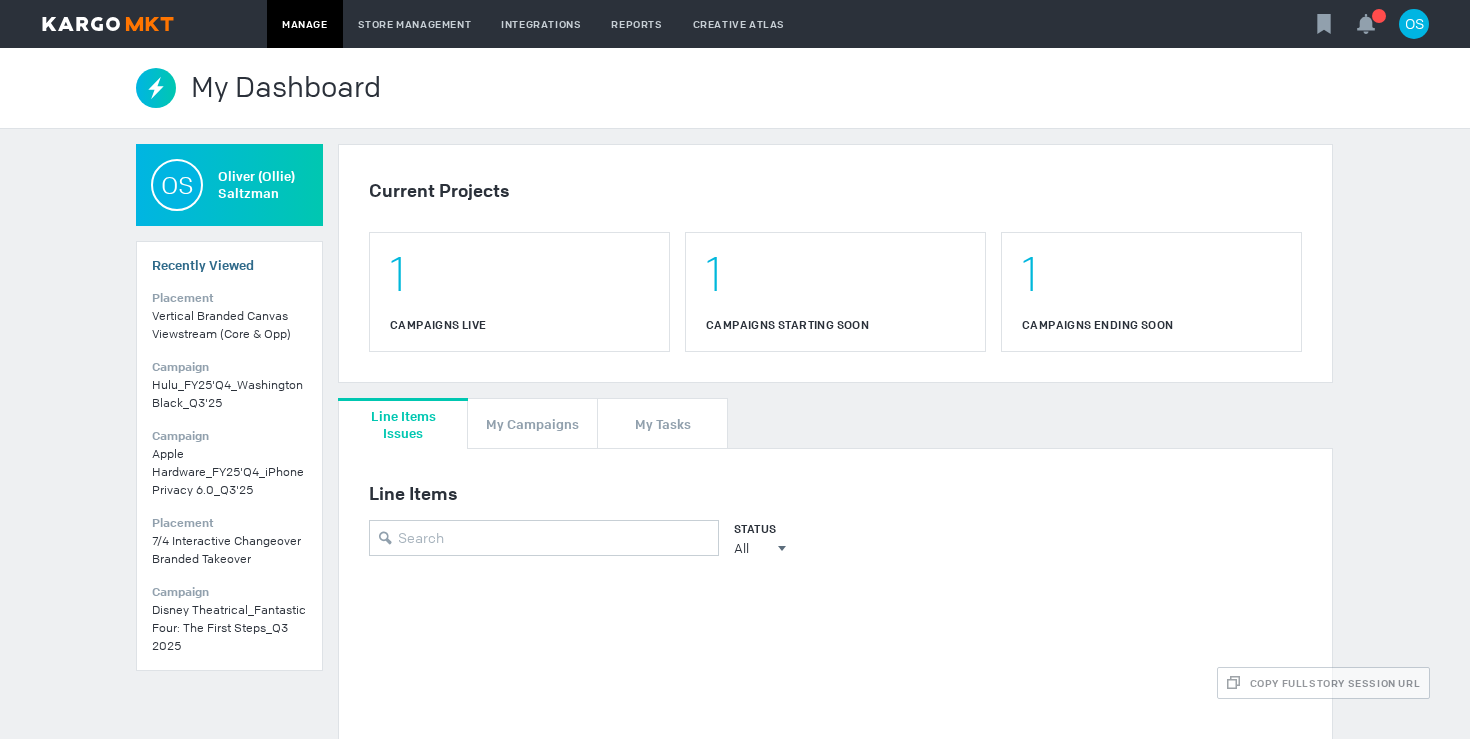 scroll, scrollTop: 0, scrollLeft: 0, axis: both 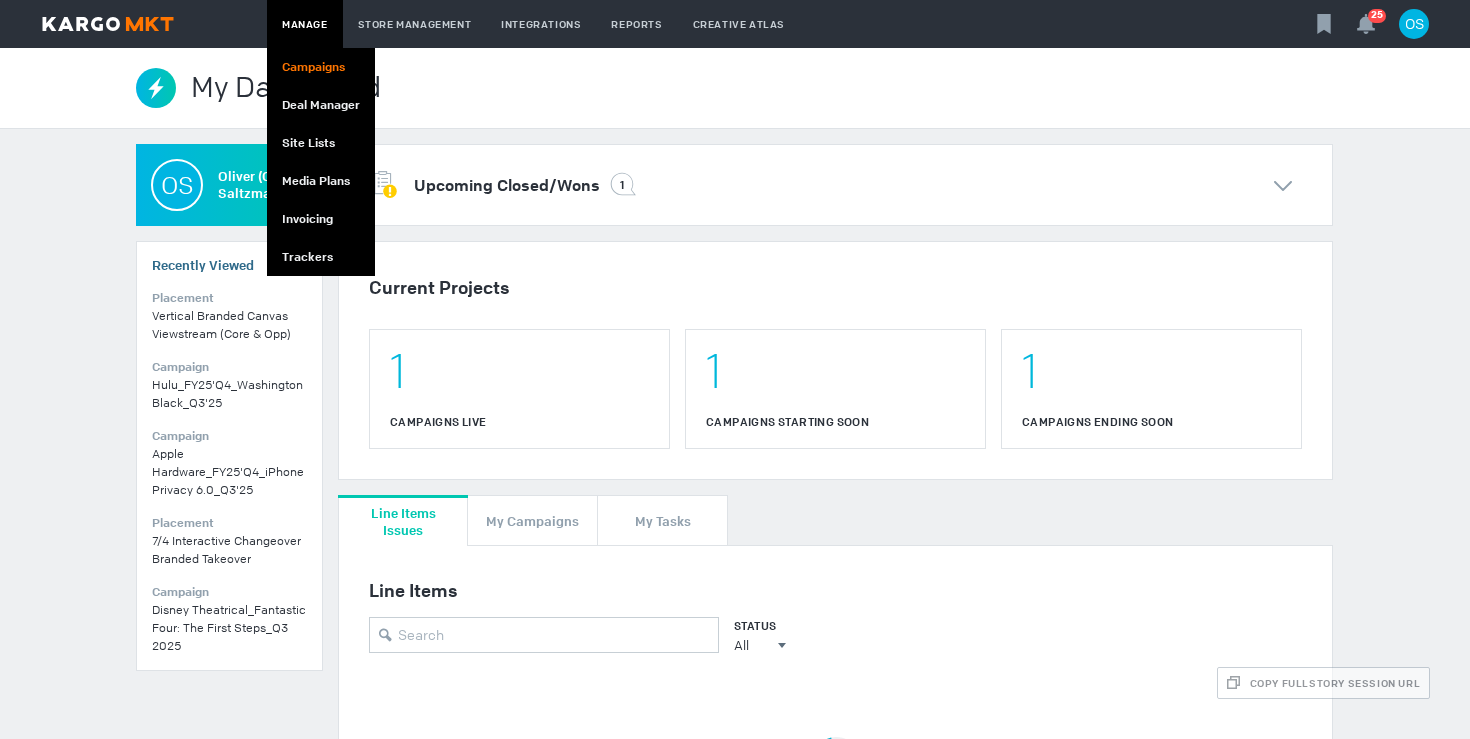 click on "Campaigns" at bounding box center (321, 67) 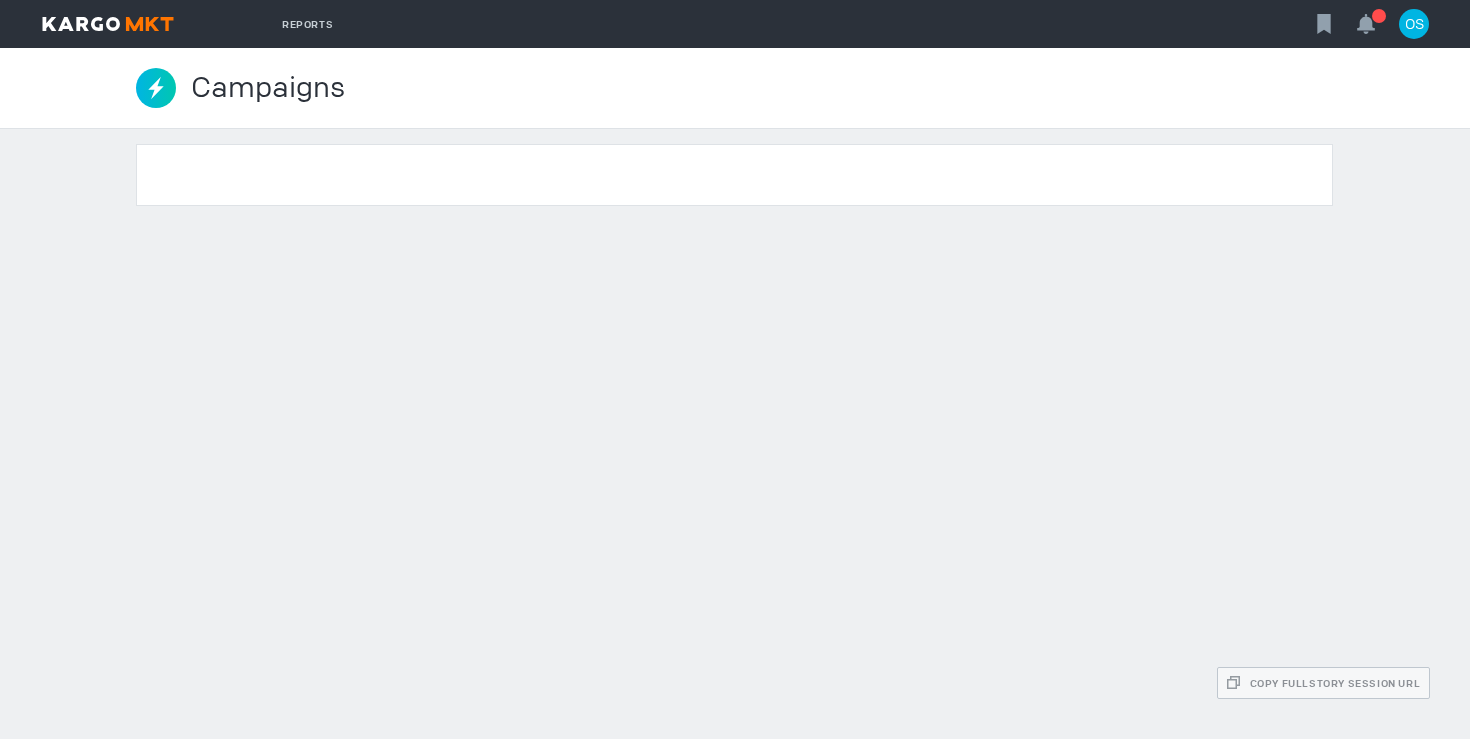 scroll, scrollTop: 0, scrollLeft: 0, axis: both 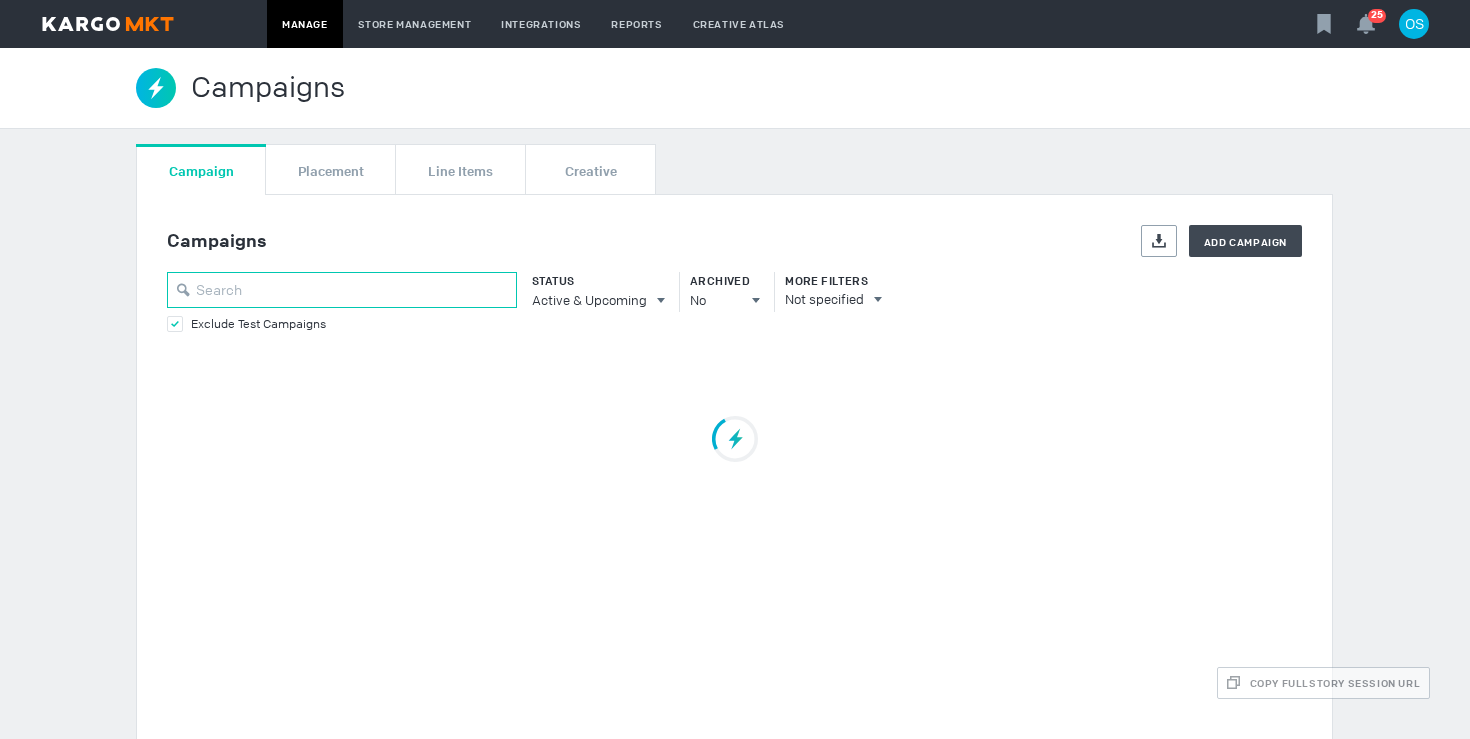 click at bounding box center [342, 290] 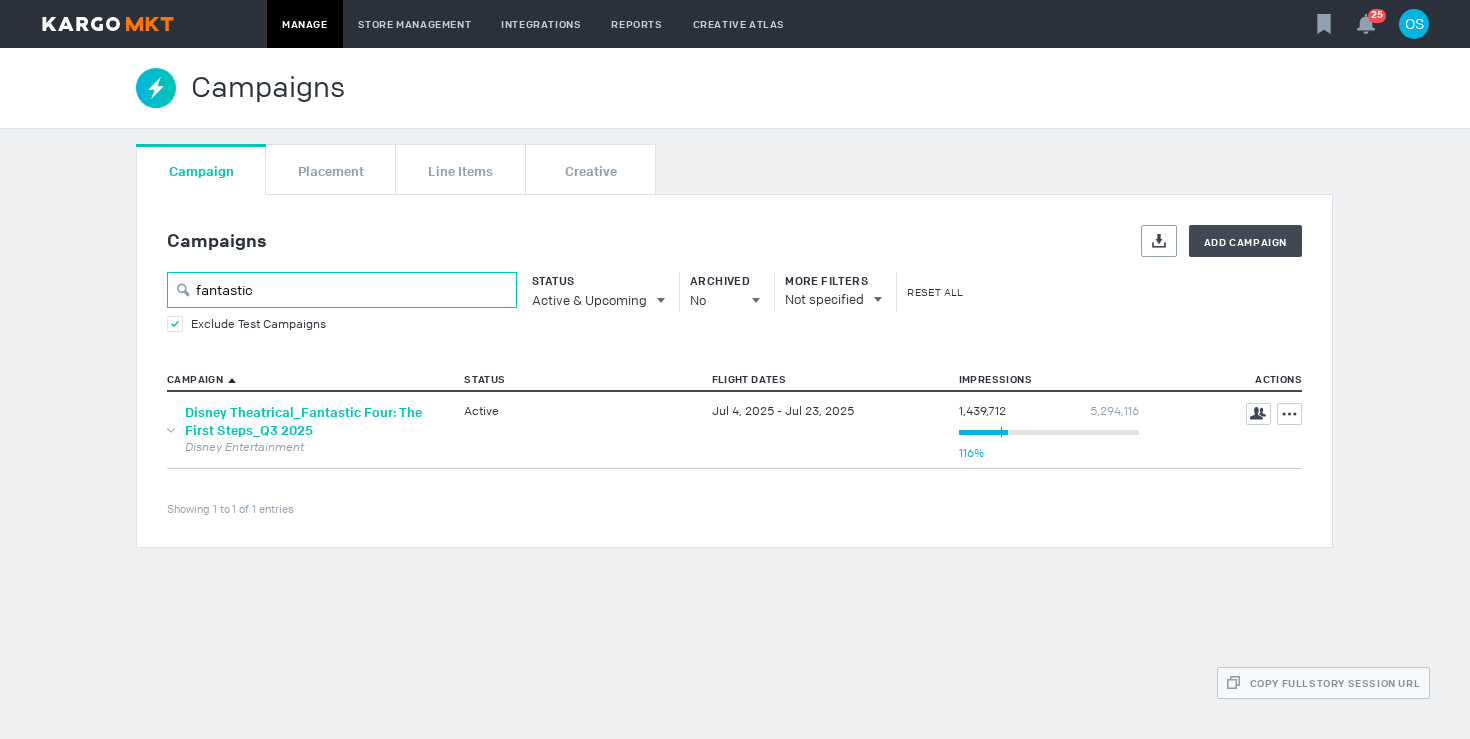 type on "fantastic" 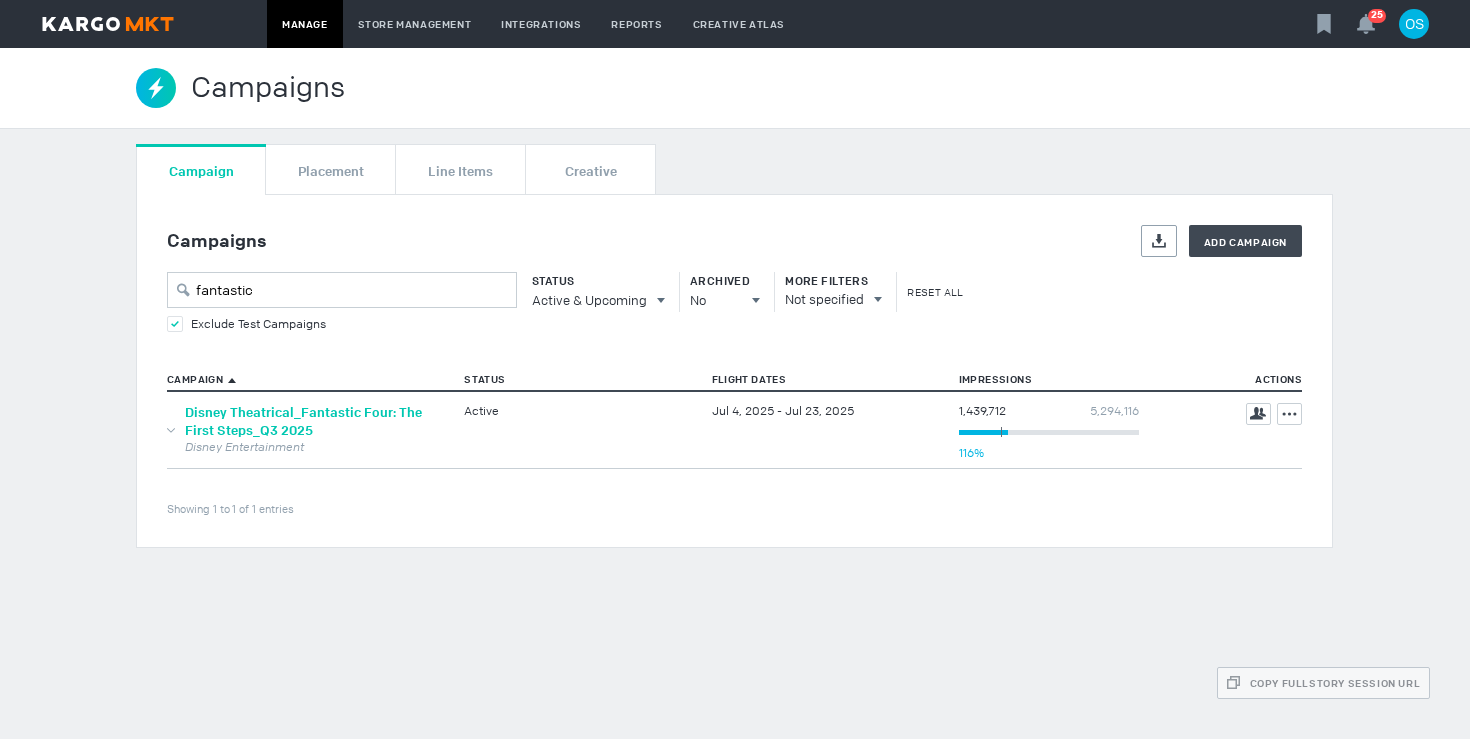 click on "Disney Theatrical_Fantastic Four: The First Steps_Q3 2025" at bounding box center (303, 421) 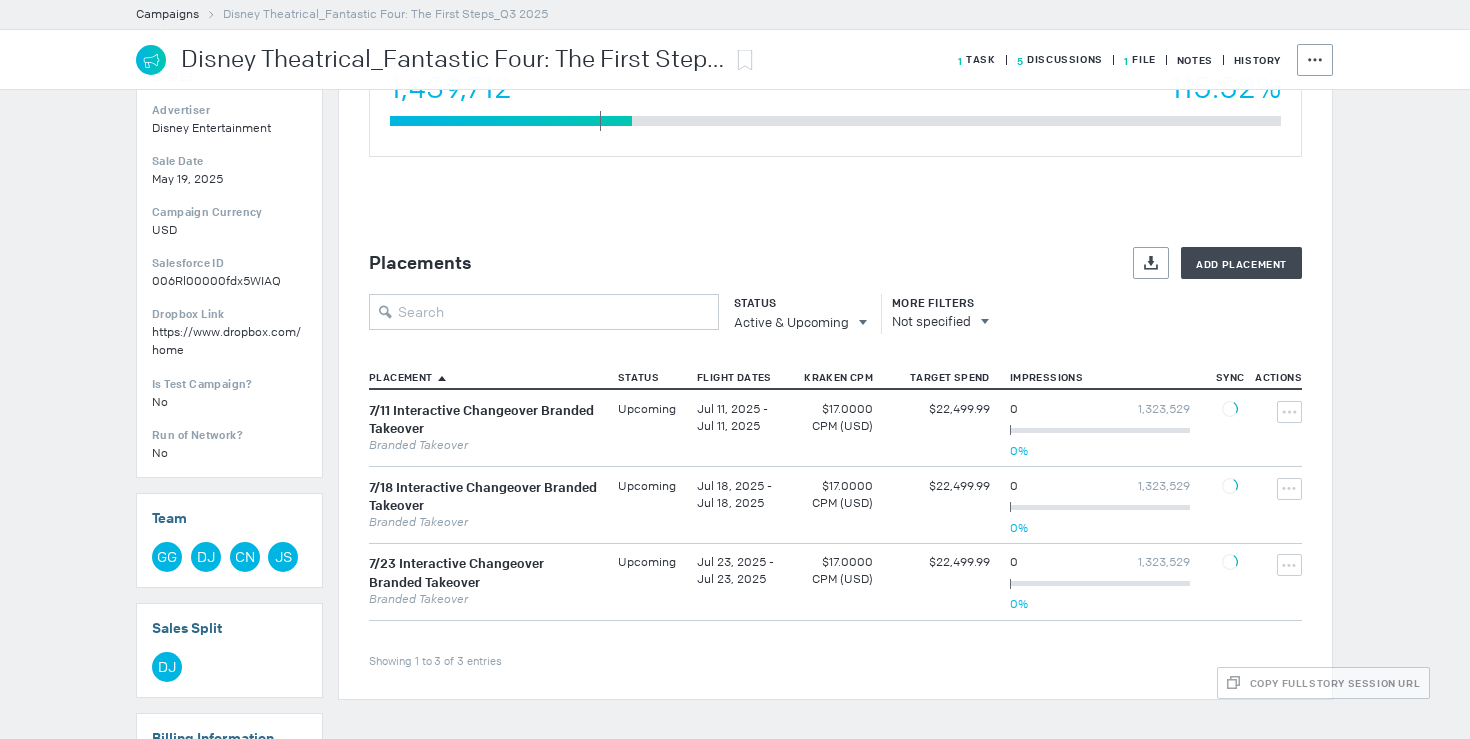 scroll, scrollTop: 419, scrollLeft: 0, axis: vertical 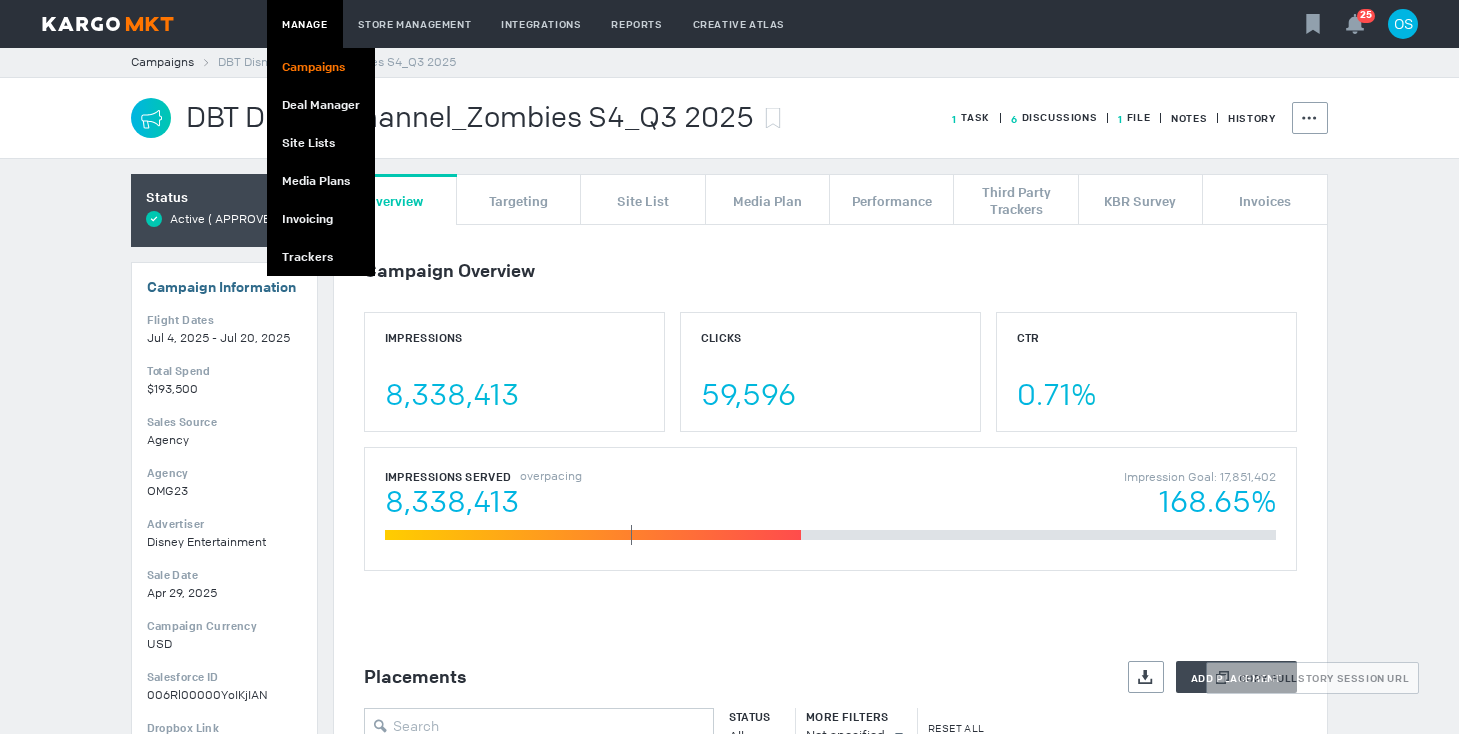 click on "Campaigns" at bounding box center [321, 67] 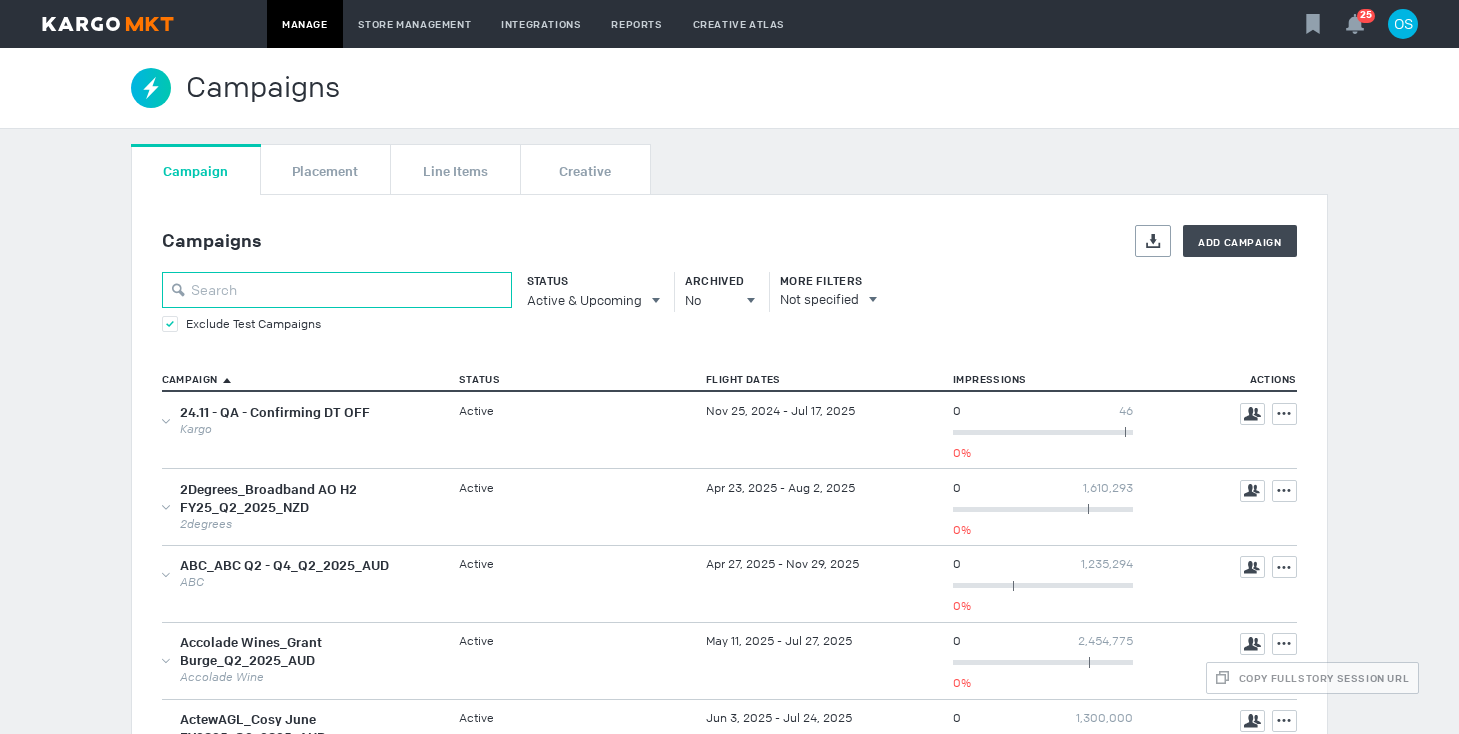 click at bounding box center [337, 290] 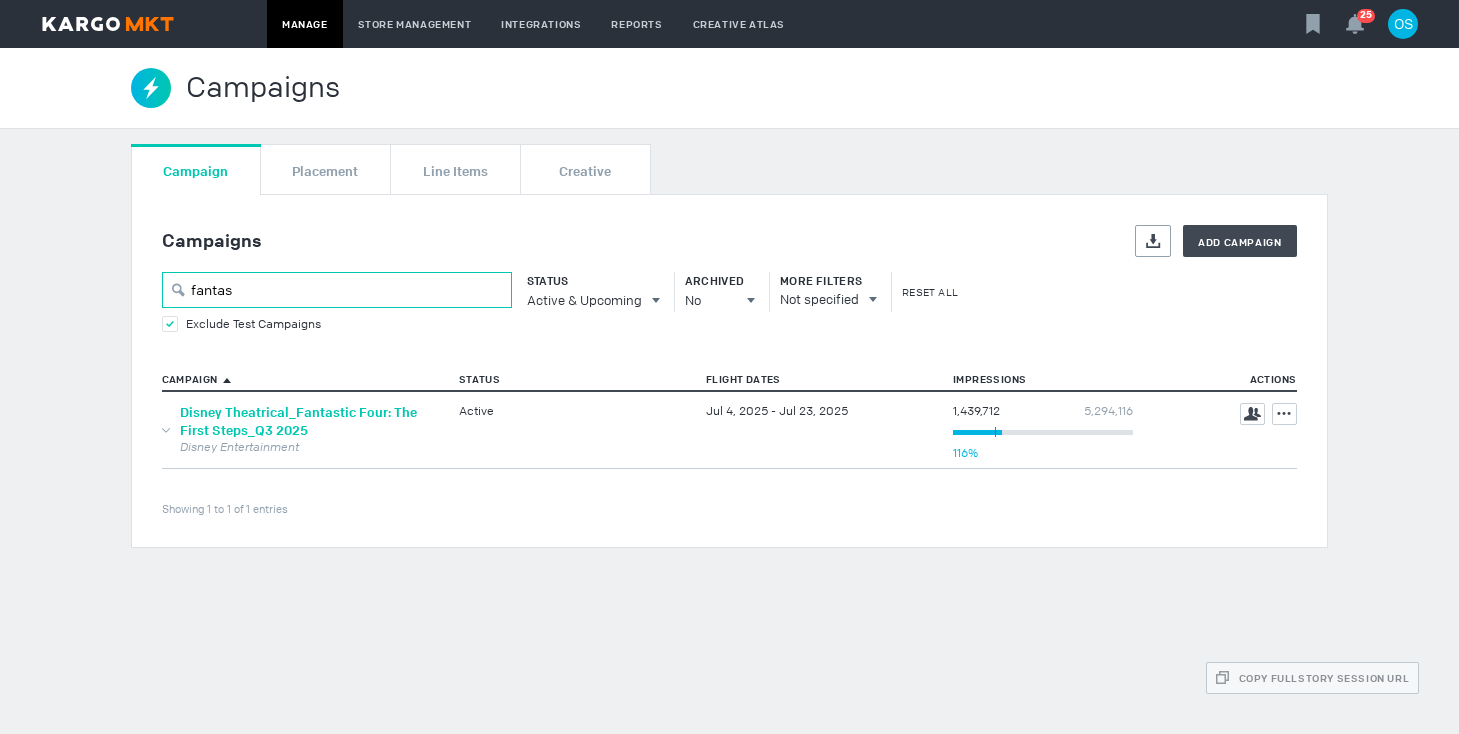 type on "fantas" 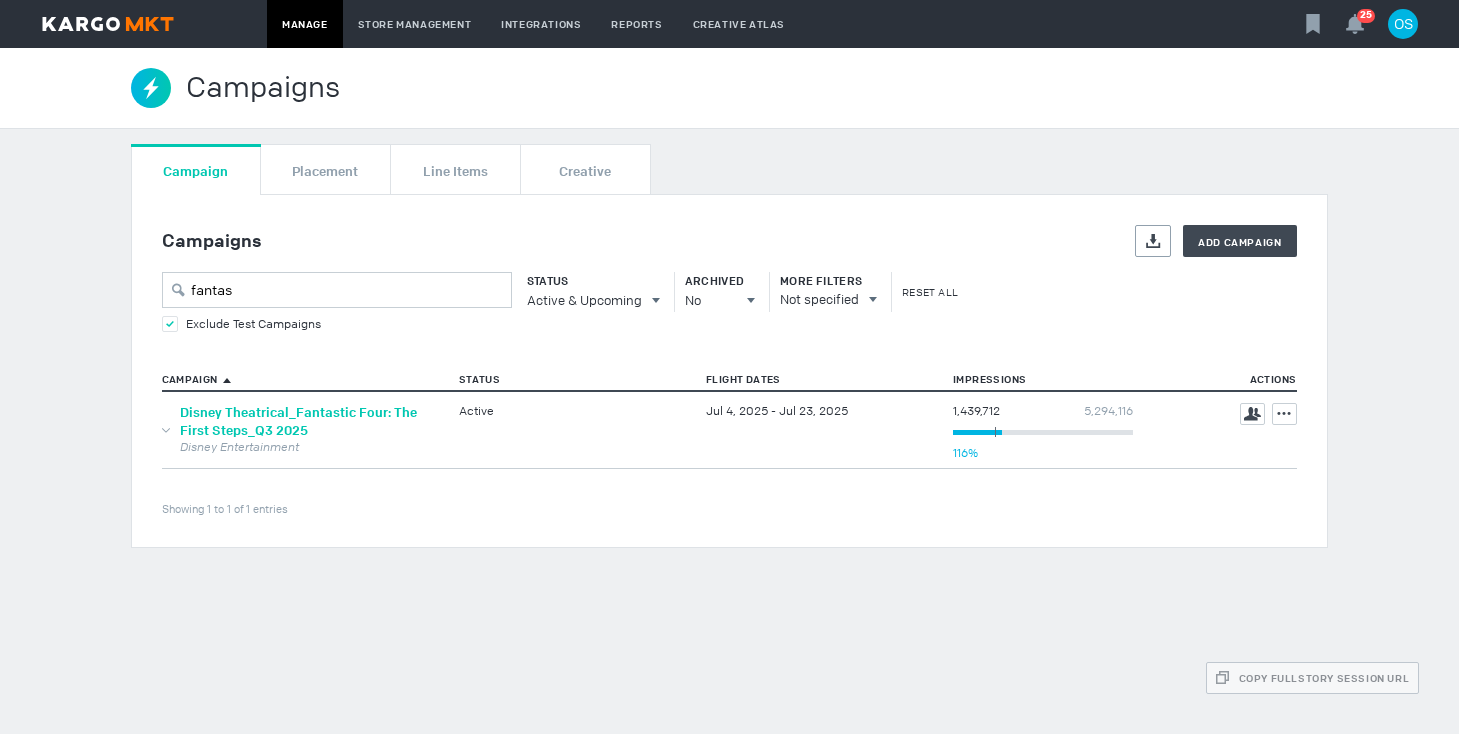 click on "Disney Theatrical_Fantastic Four: The First Steps_Q3 2025" at bounding box center [298, 421] 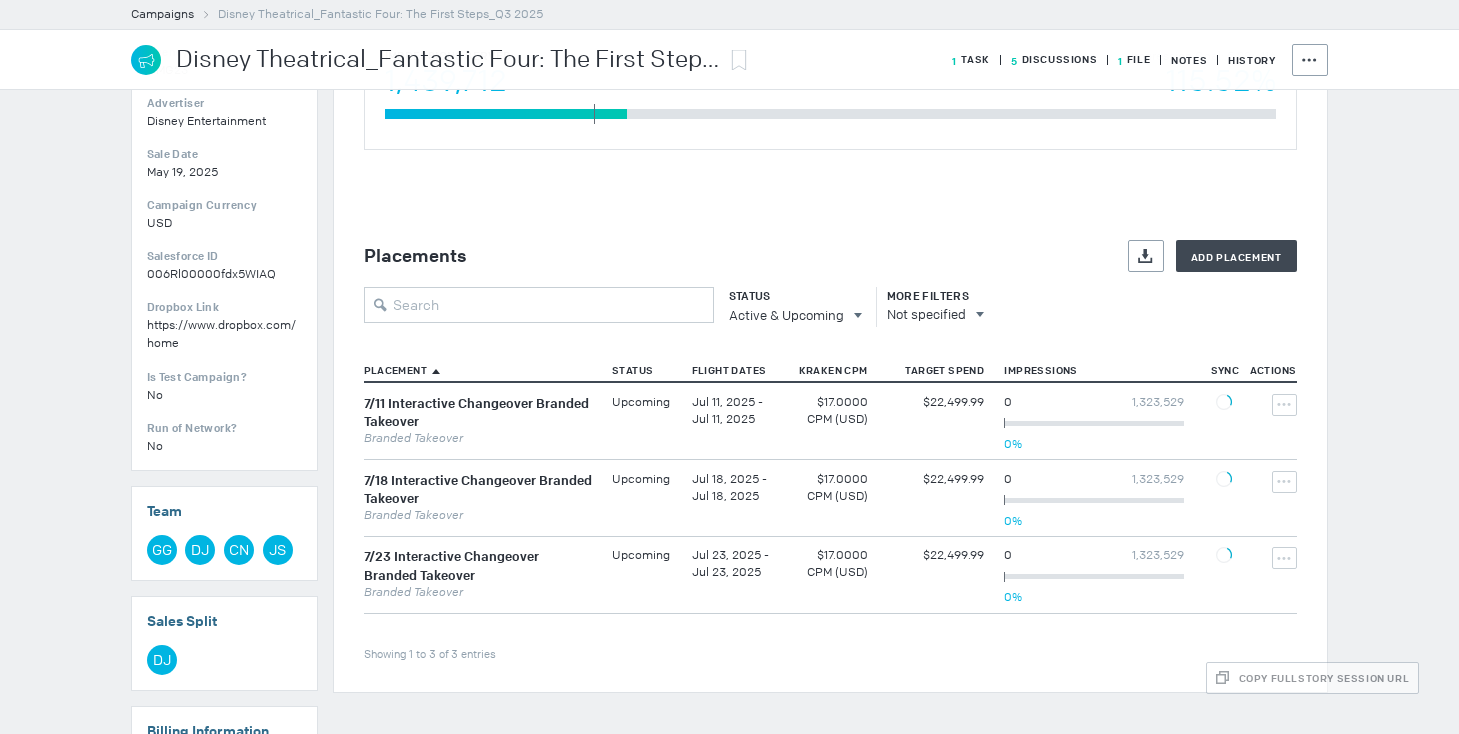 scroll, scrollTop: 447, scrollLeft: 0, axis: vertical 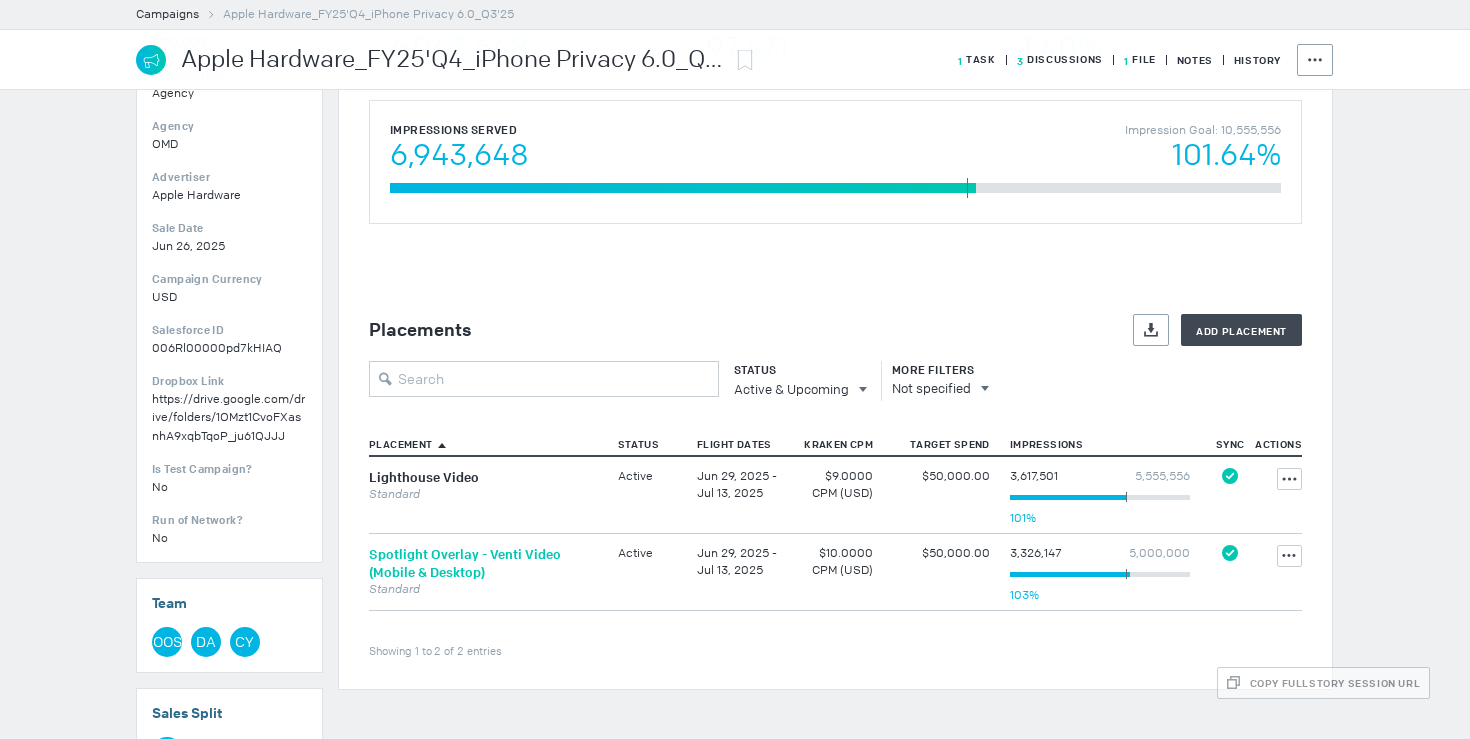 click on "Spotlight Overlay - Venti Video (Mobile & Desktop)" at bounding box center [465, 563] 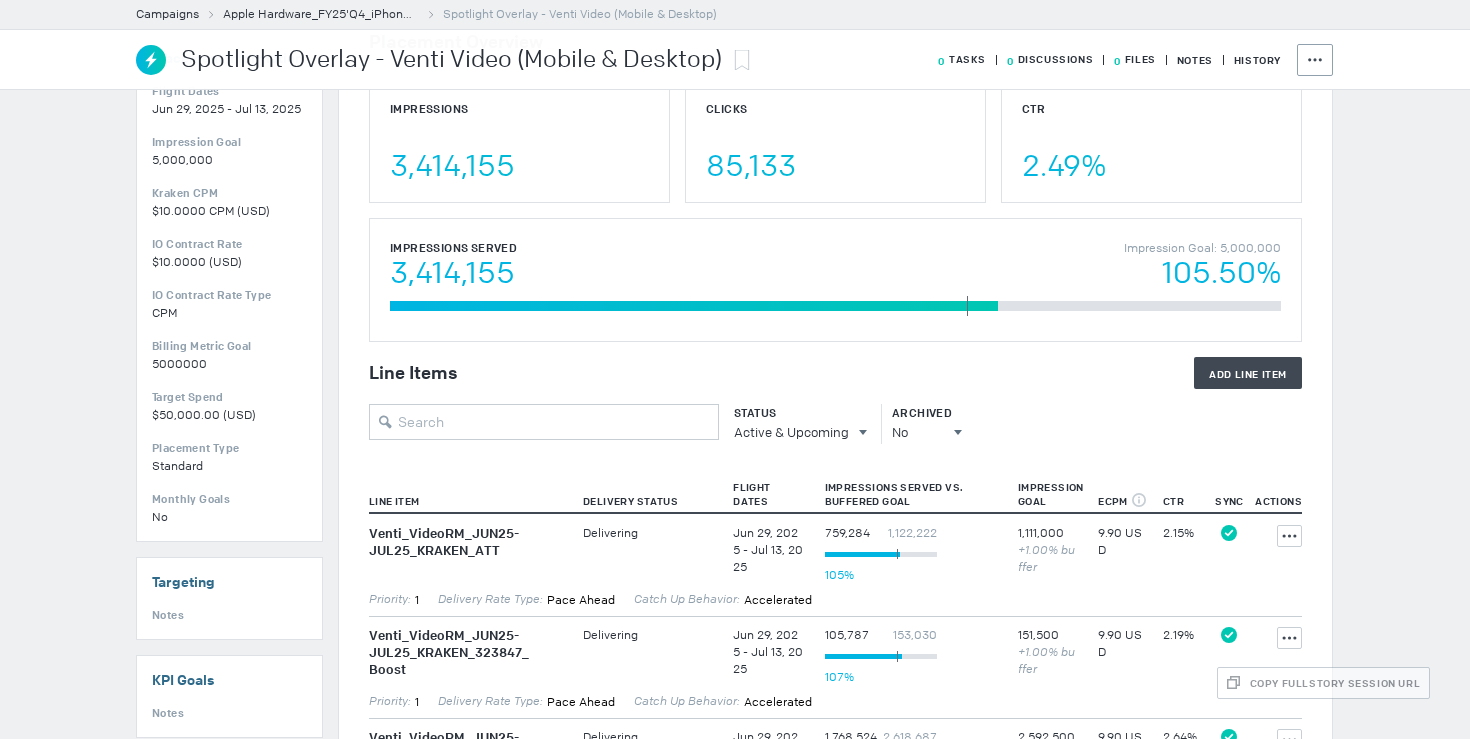 scroll, scrollTop: 0, scrollLeft: 0, axis: both 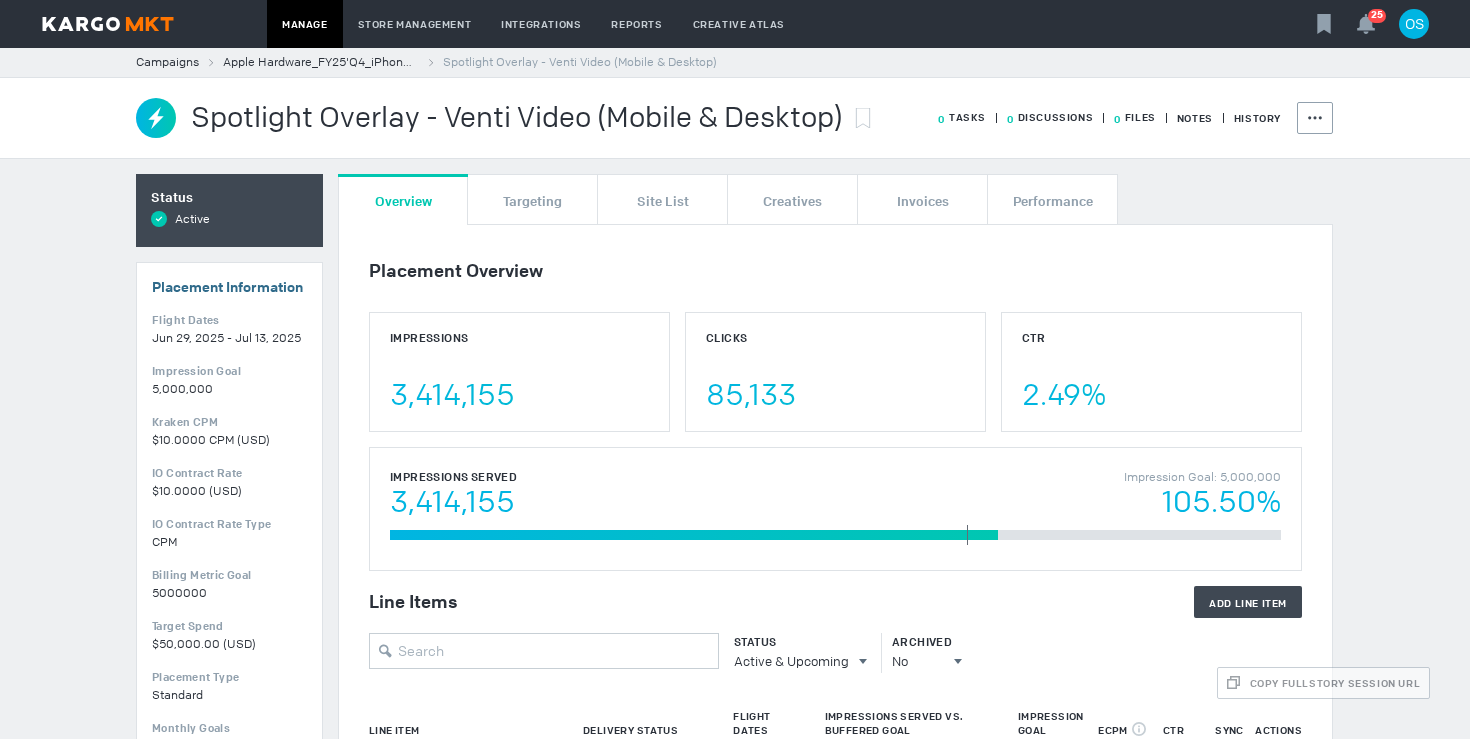 click on "Campaigns Apple Hardware_FY25'Q4_iPhone Privacy 6.0_Q3'25 Spotlight Overlay - Venti Video (Mobile & Desktop)" at bounding box center [735, 62] 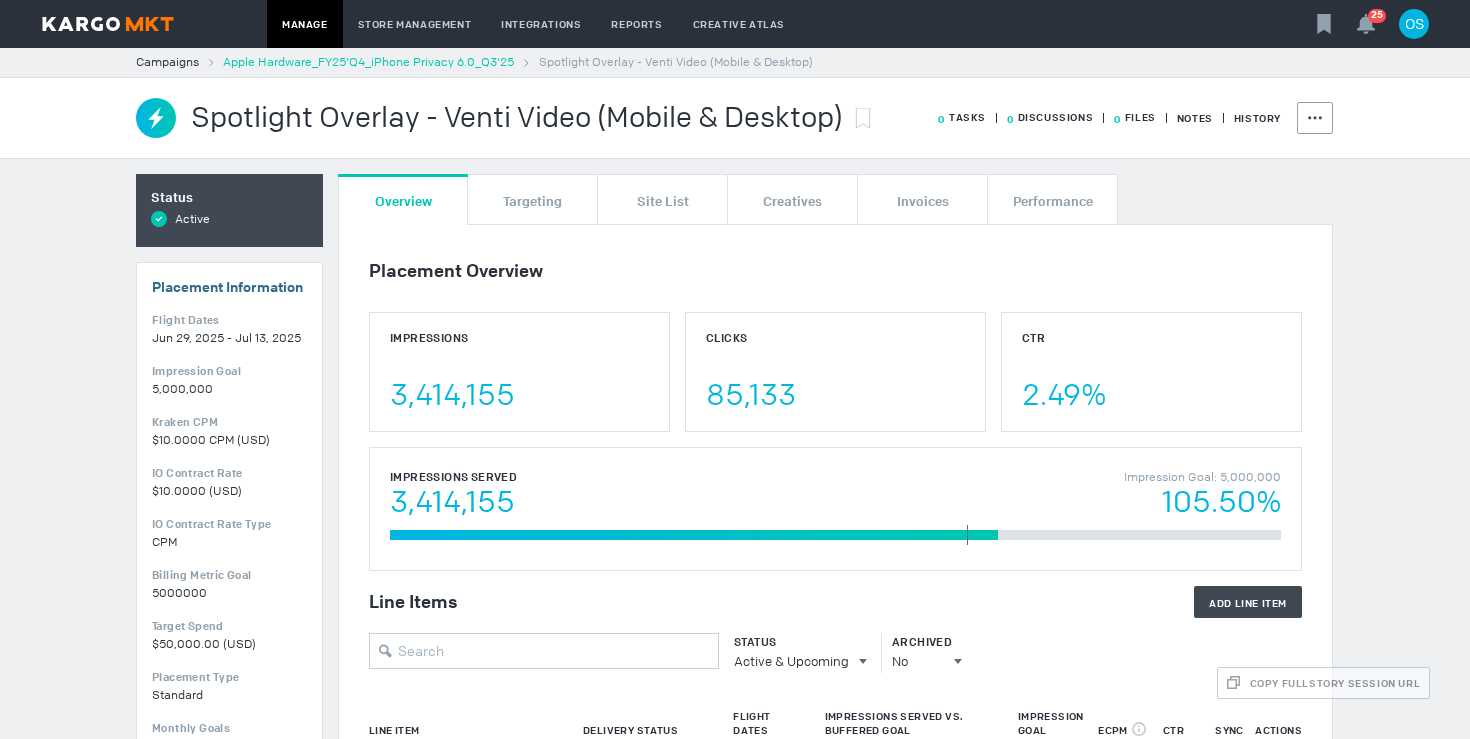click on "Apple Hardware_FY25'Q4_iPhone Privacy 6.0_Q3'25" at bounding box center [368, 62] 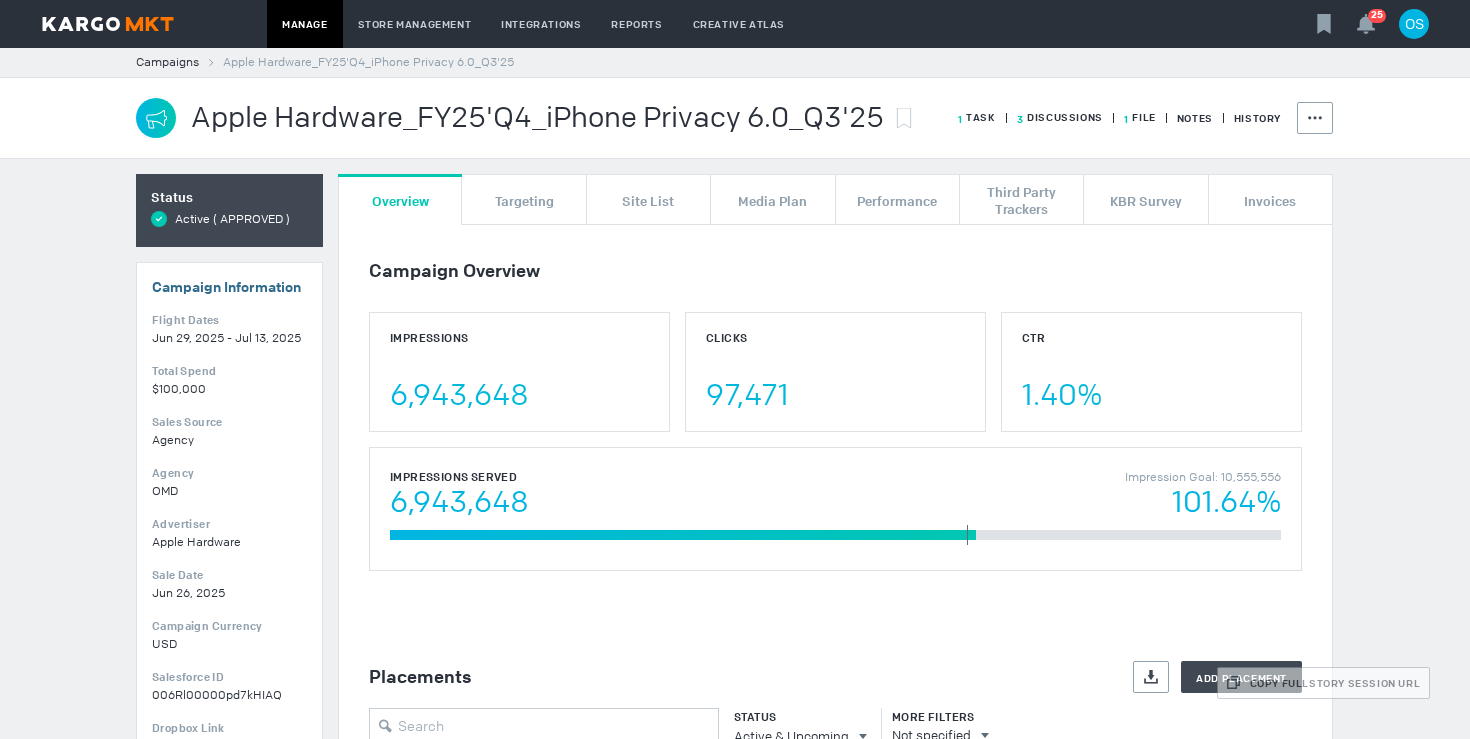 click on "Status Synced All line items are synced with the Ad Server Active ( APPROVED ) Campaign Information Edit Flight Dates Jun 29, 2025 - Jul 13, 2025 Total Spend $100,000 Sales Source Agency Agency OMD Advertiser Apple Hardware Sale Date Jun 26, 2025 Campaign Currency USD Salesforce ID 006Rl00000pd7kHIAQ Dropbox Link https://drive.google.com/drive/folders/1OMzt1CvoFXasnhA9xqbTqoP_ju61QJJJ Is Test Campaign? No Run of Network? No Team Edit OOS   [FIRST] (Ollie) [LAST]  DA   [FIRST] [LAST]  CY   [FIRST] [LAST]  Sales Split Edit DA   [FIRST] [LAST]  Billing Information Edit IO Number O-5PJTS IO File O-5PJTS_for_KARGO.COM_from_OMD.pdf Billing Contact [FIRST] [LAST] [EMAIL] 0000000000 KPI Information Edit Optimizable KPI & Vendor CTR / Celtra Optimizable KPI Goal vs Performance - / - Outcome Category & Vendor None / None Outcome Goal vs Performance - / - Third & Fourth Party Vendors Third Party Vendors Fourth Party Vendors 0 line items failed to push Placement Line Item Error This Campaign has 0 issues Clicks" at bounding box center [735, 118] 